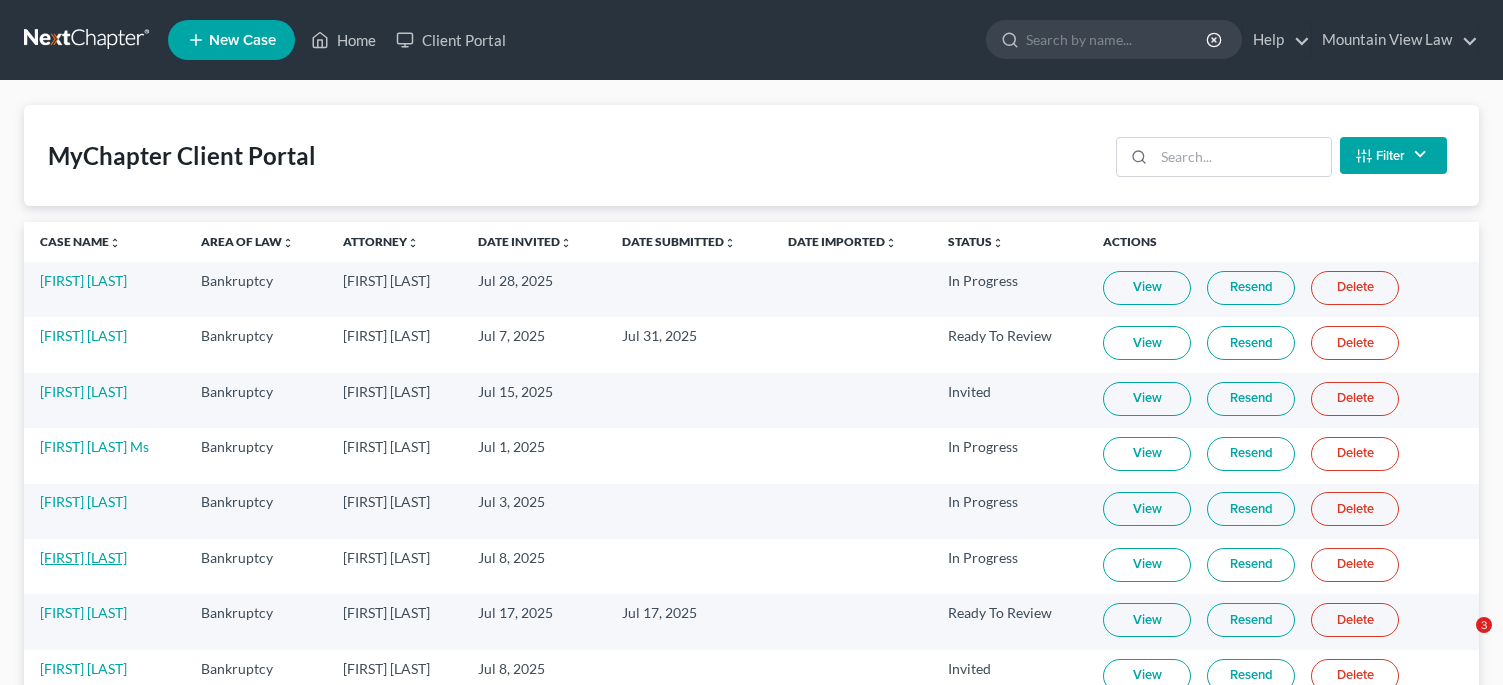 scroll, scrollTop: 134, scrollLeft: 0, axis: vertical 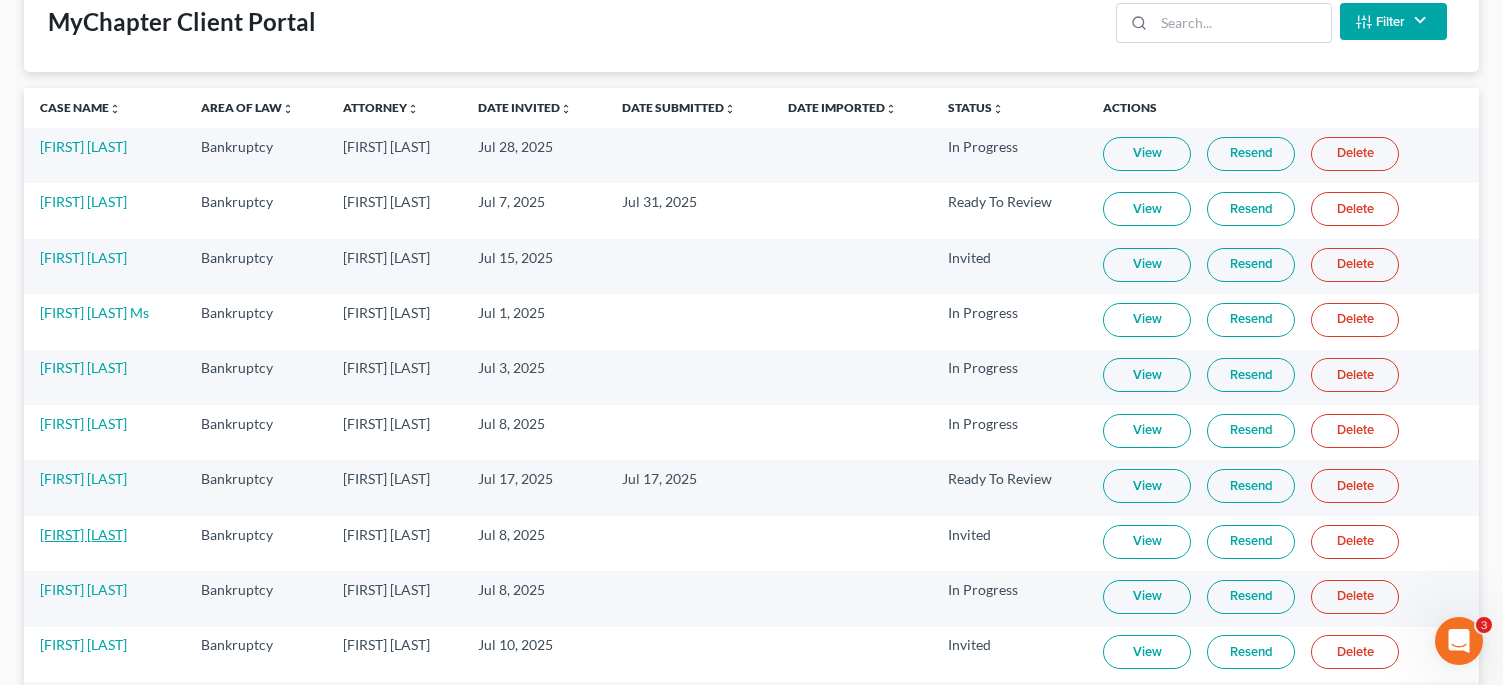 click on "[FIRST] [LAST]" at bounding box center [83, 534] 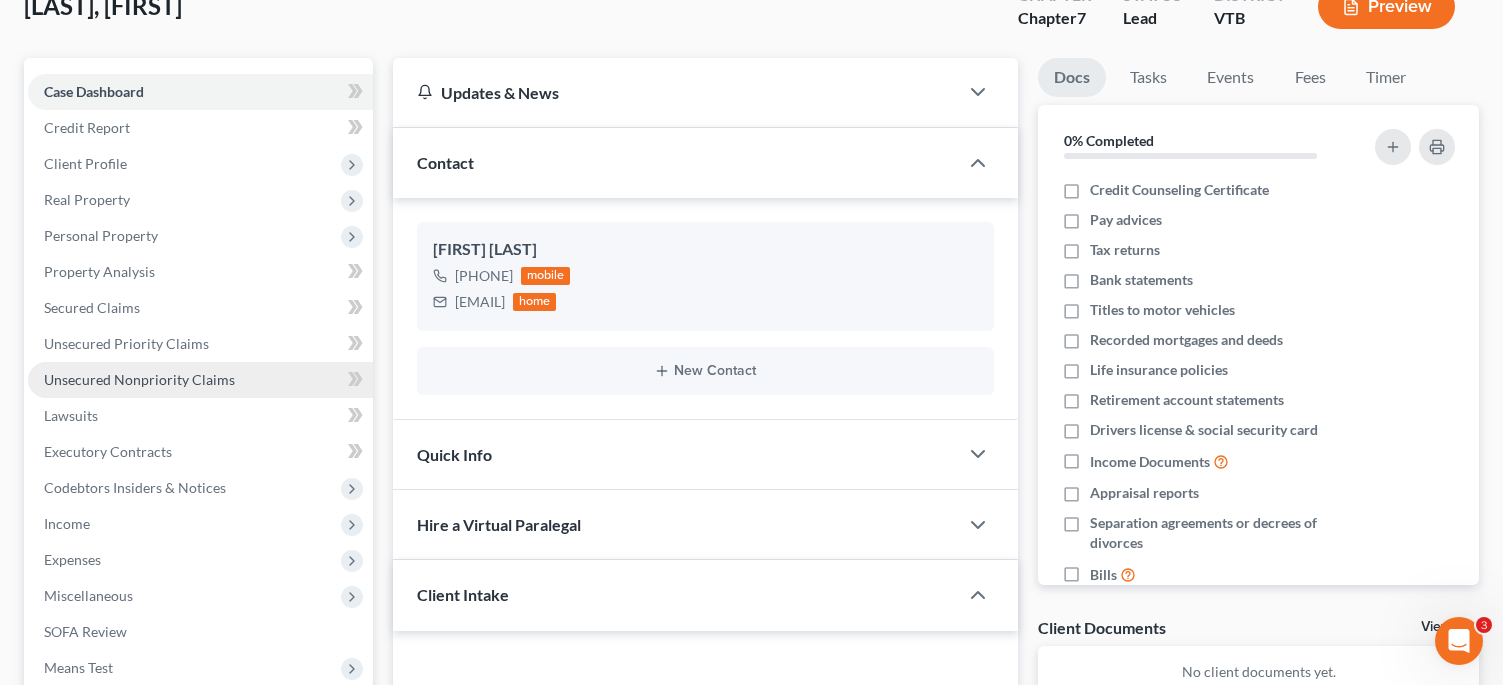 scroll, scrollTop: 0, scrollLeft: 0, axis: both 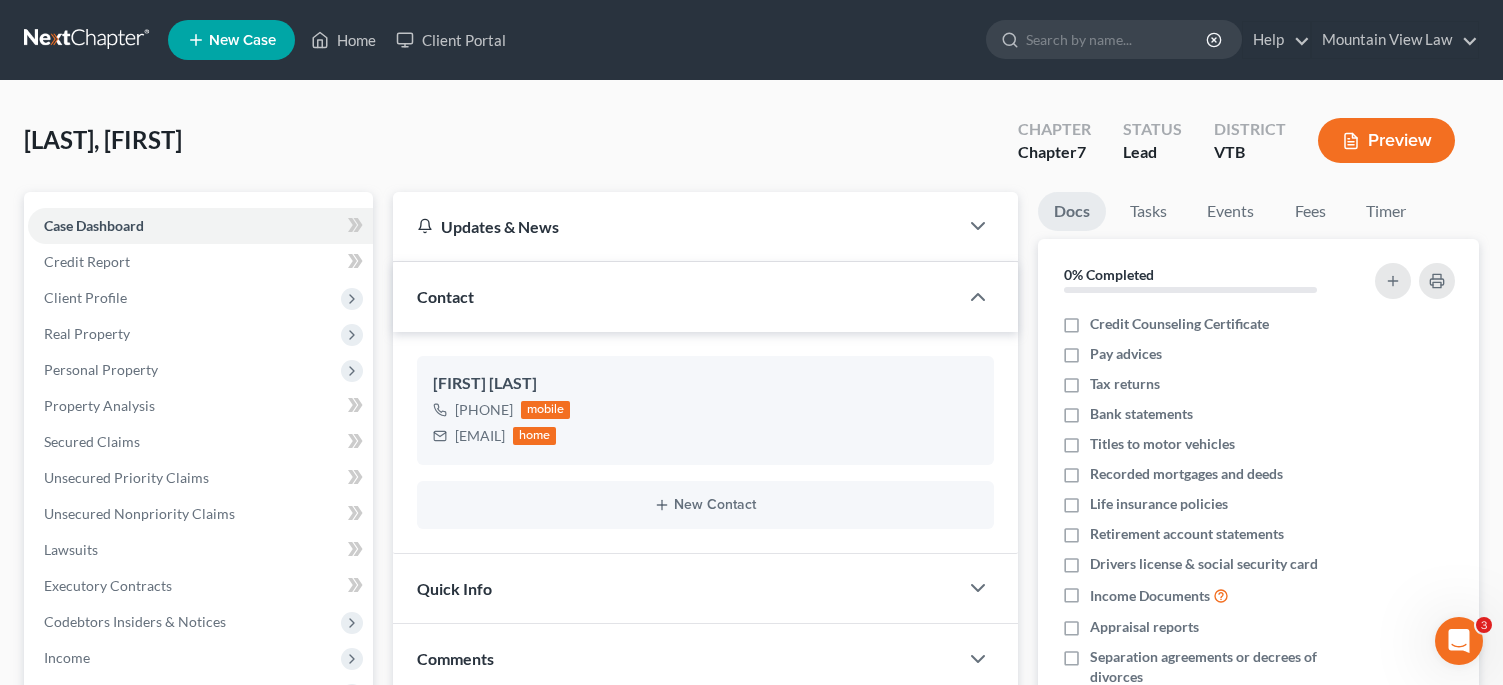 click at bounding box center [88, 40] 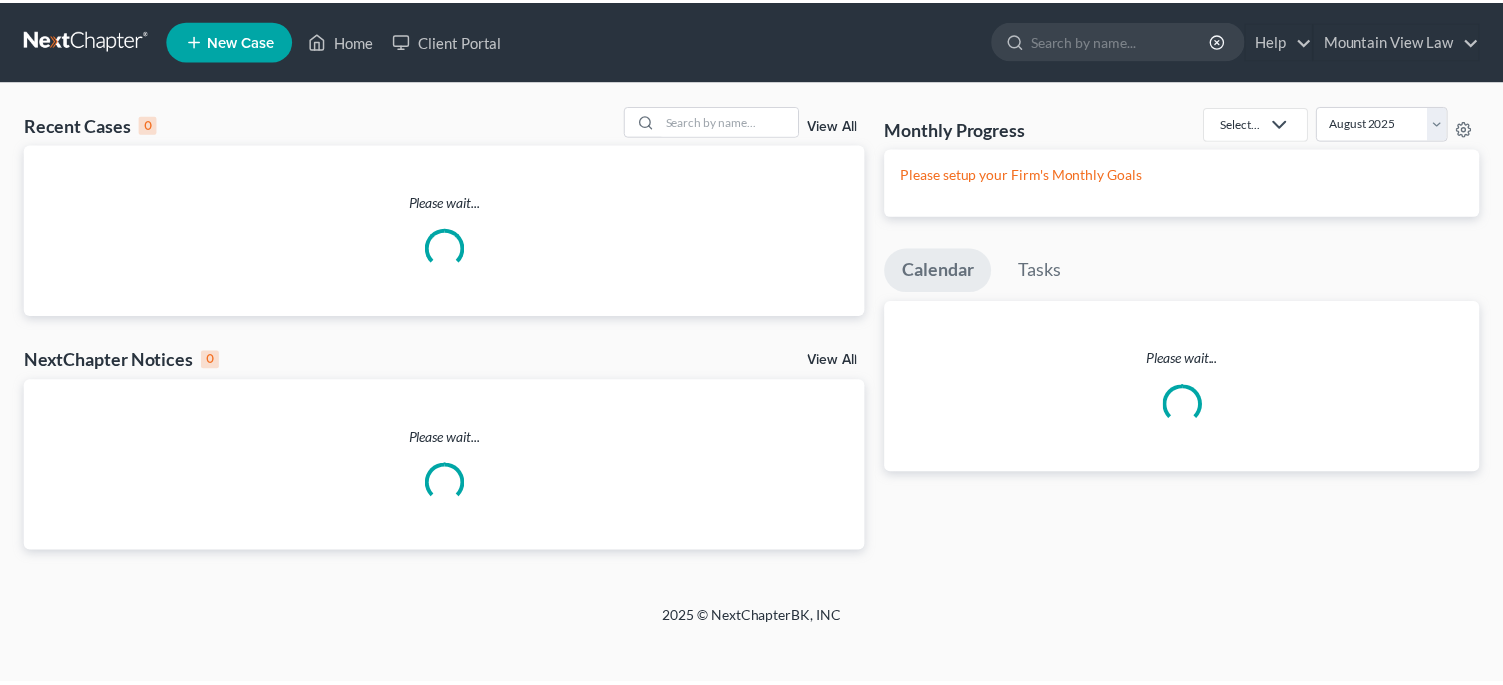 scroll, scrollTop: 0, scrollLeft: 0, axis: both 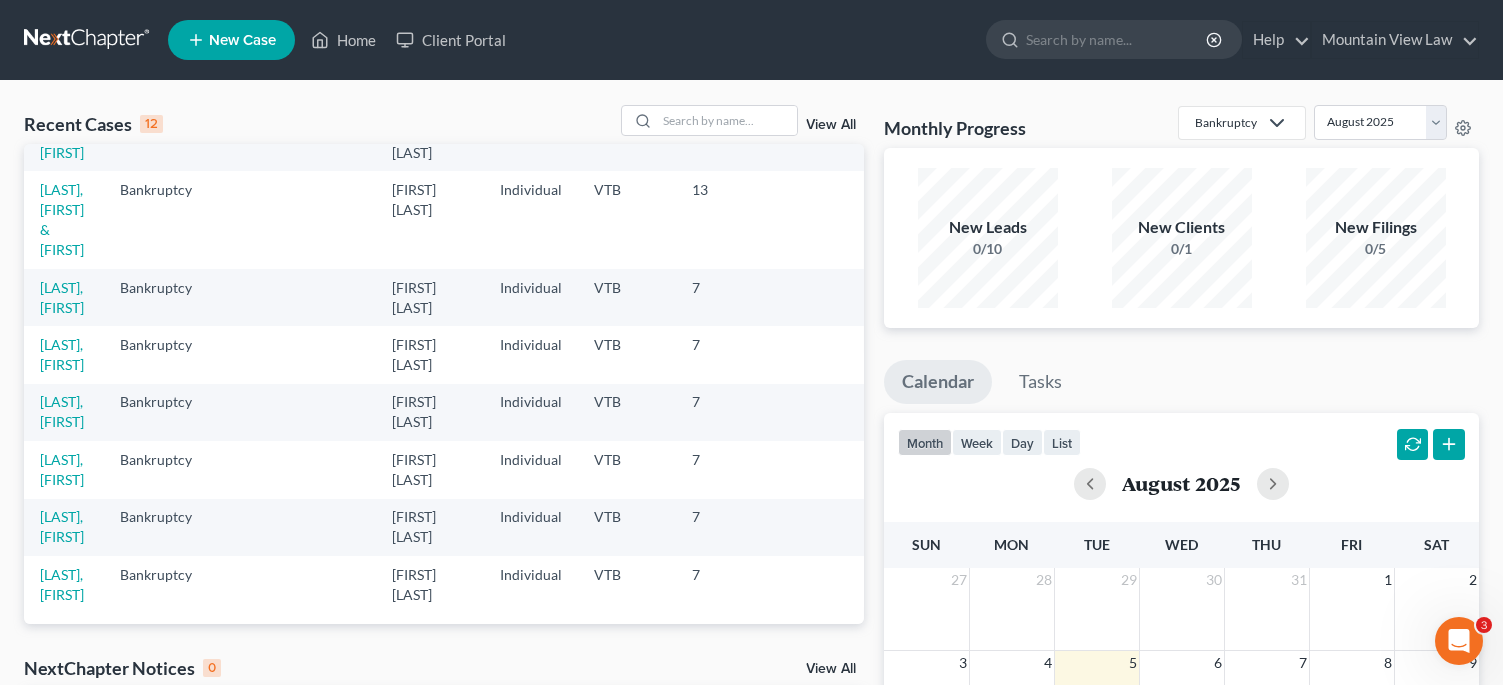 click on "[LAST], [FIRST]" at bounding box center (64, 354) 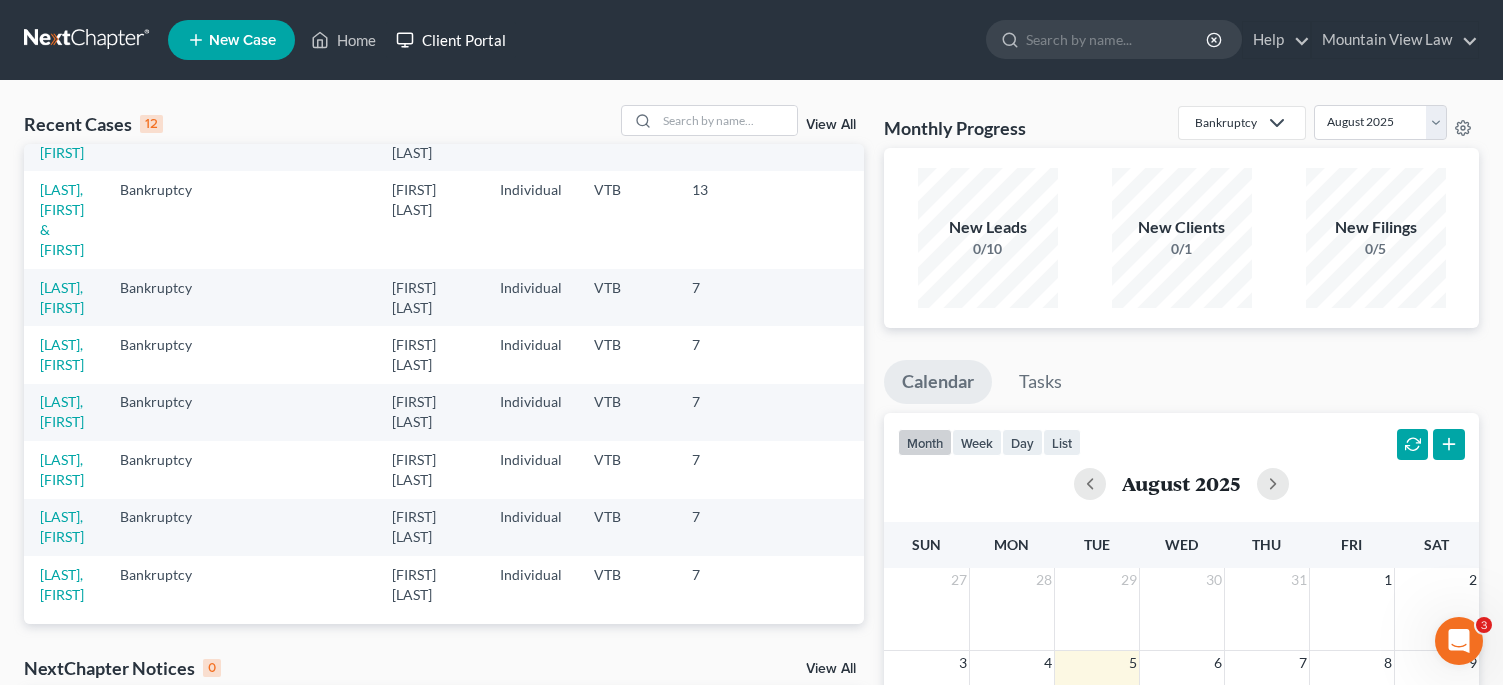 click on "Client Portal" at bounding box center [451, 40] 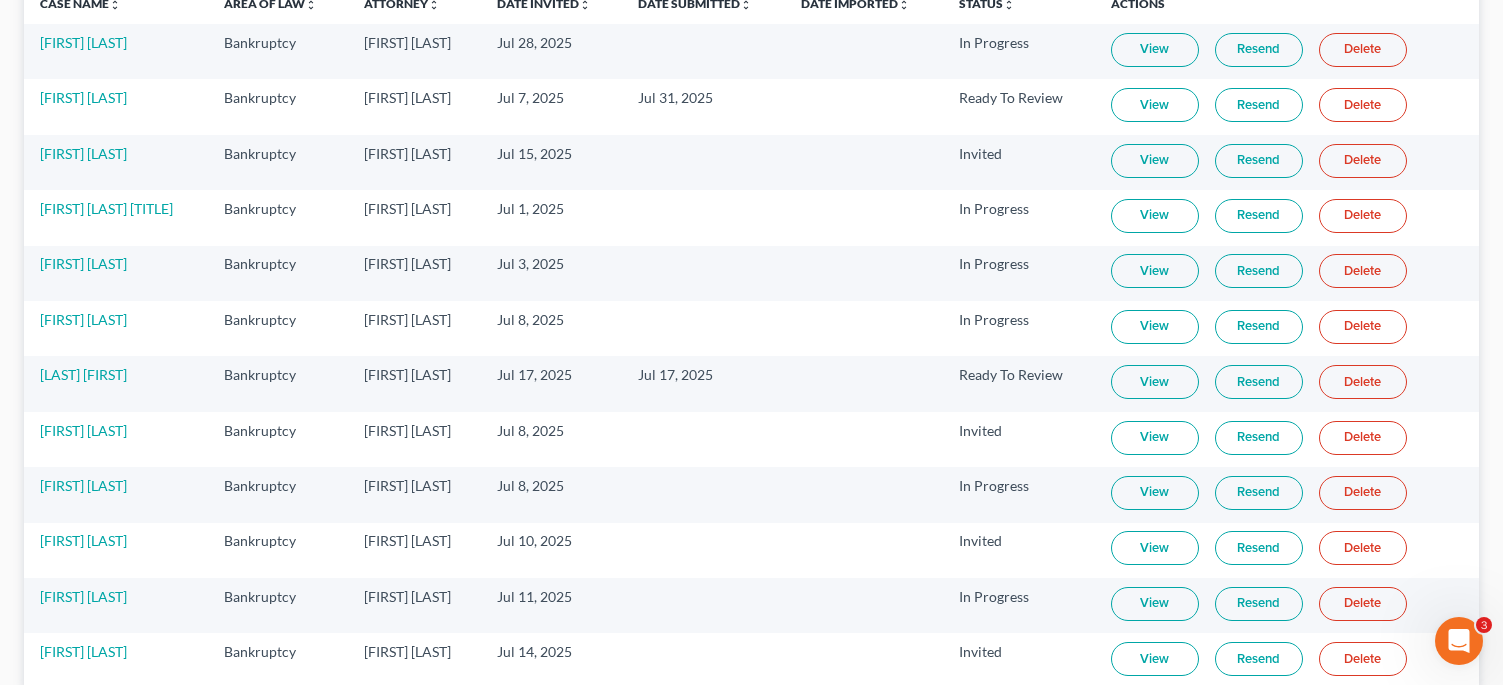 scroll, scrollTop: 334, scrollLeft: 0, axis: vertical 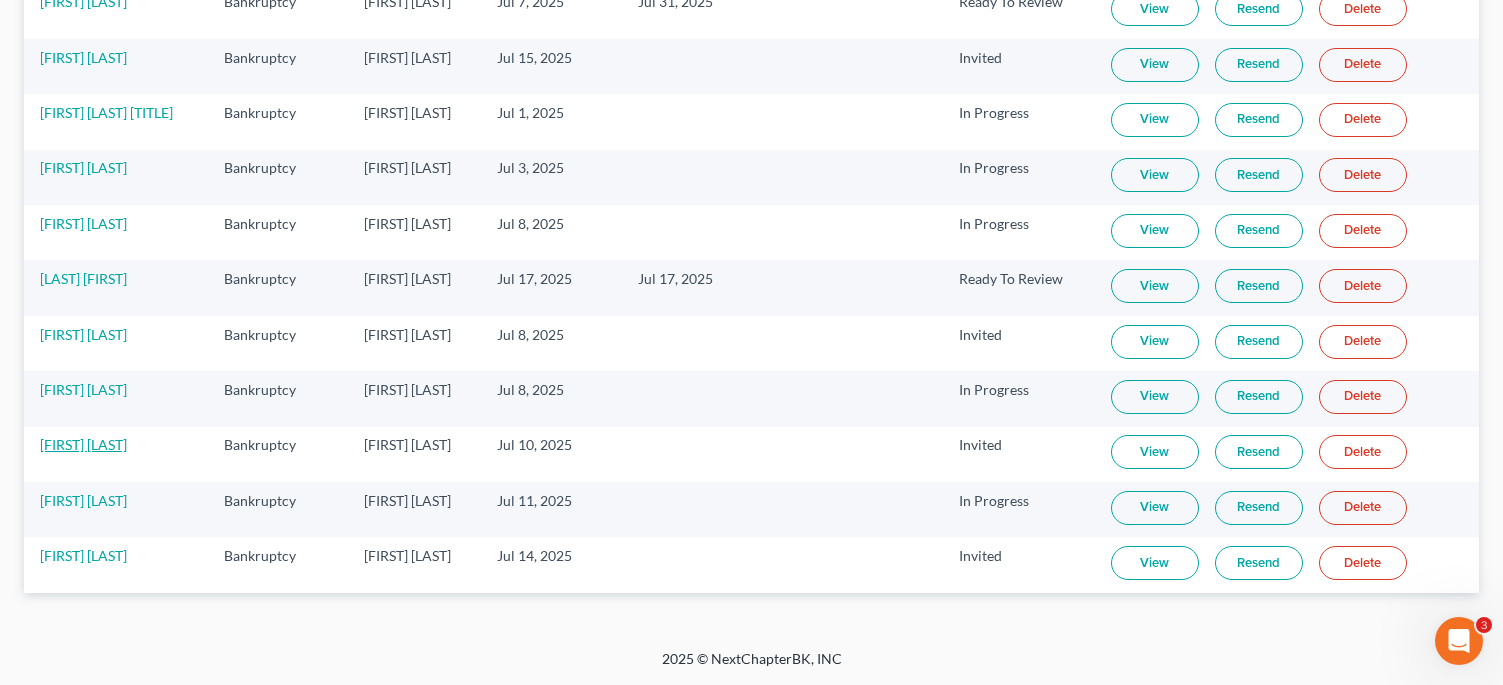 click on "[FIRST] [LAST]" at bounding box center (83, 444) 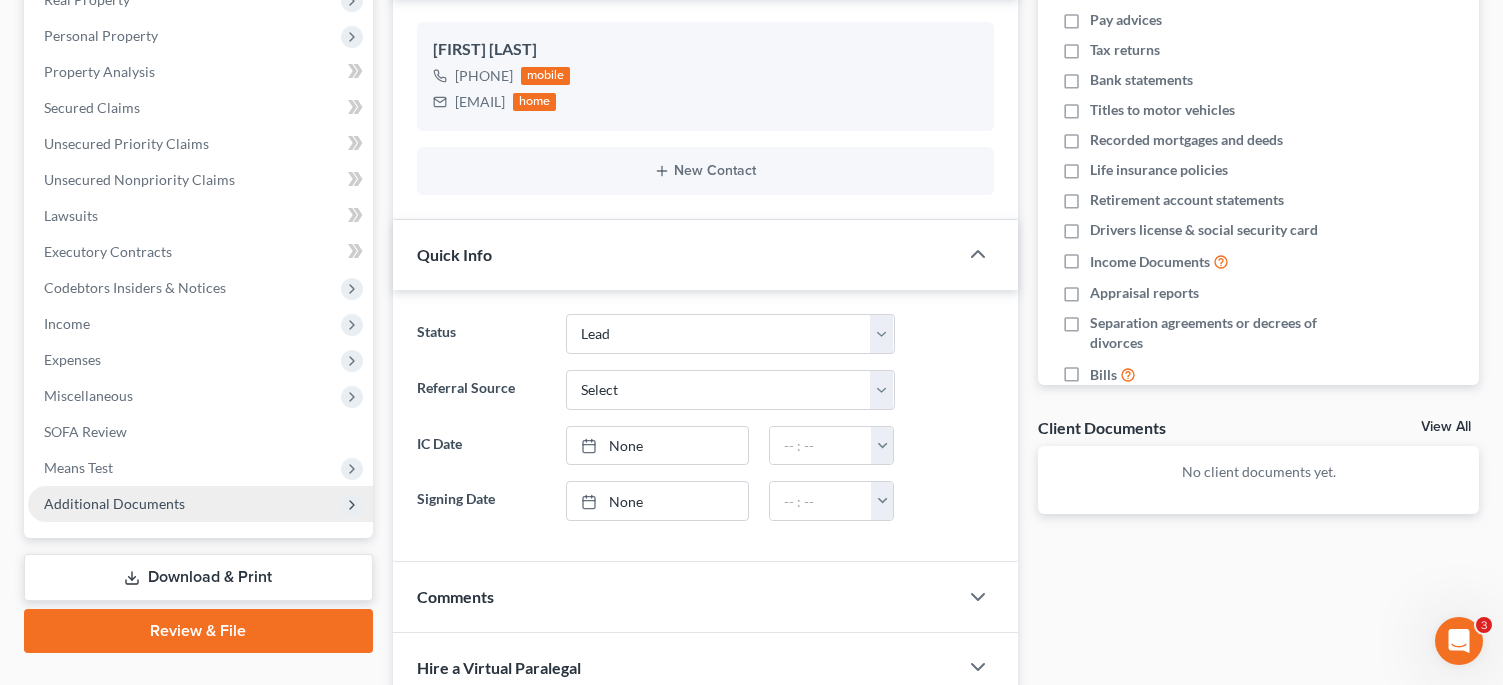 click on "Additional Documents" at bounding box center (114, 503) 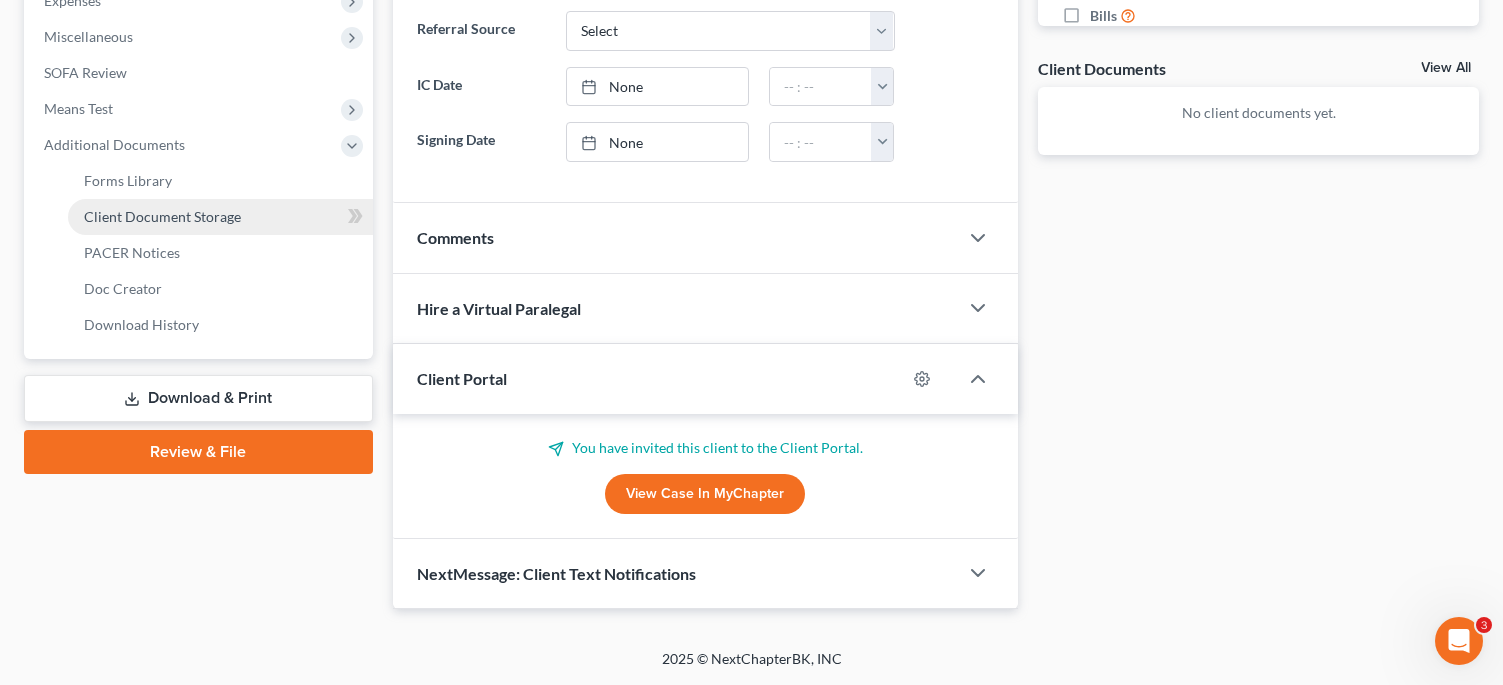 click on "Client Document Storage" at bounding box center [162, 216] 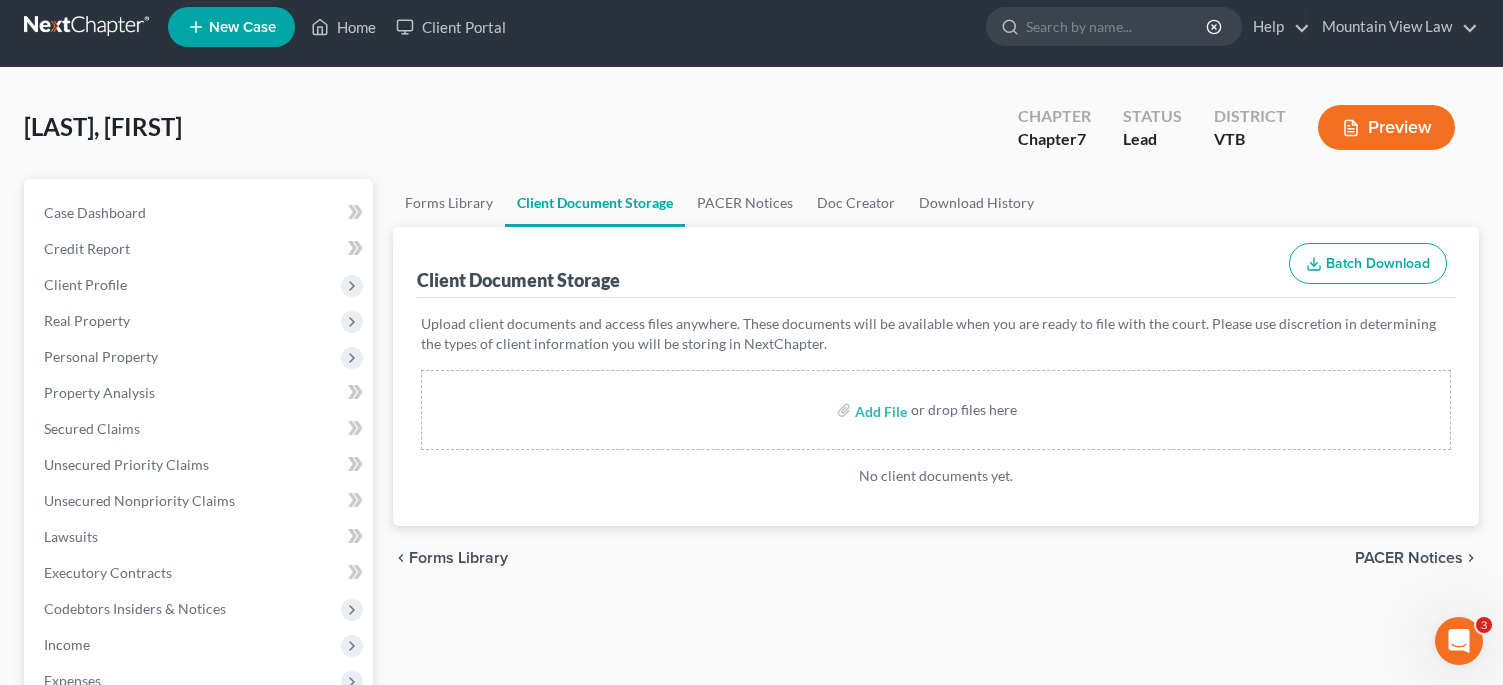 scroll, scrollTop: 0, scrollLeft: 0, axis: both 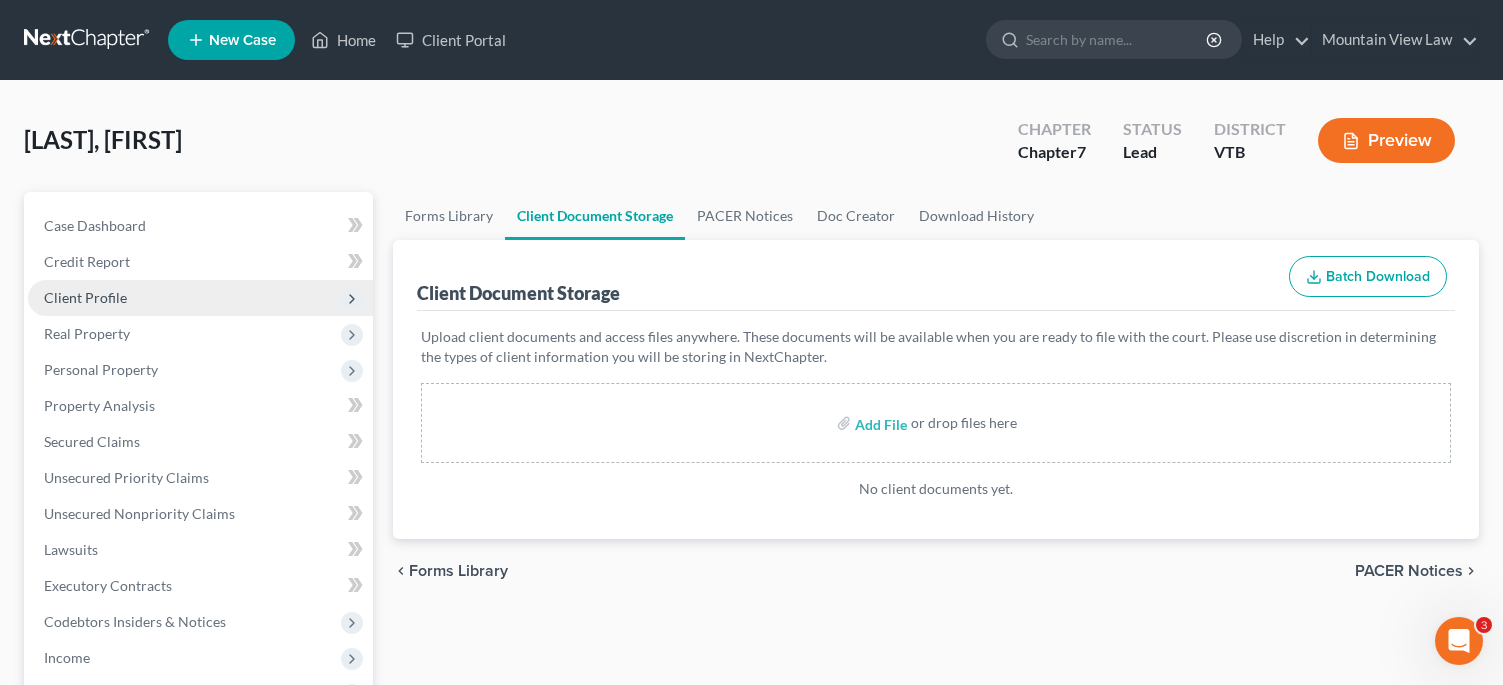click on "Client Profile" at bounding box center [85, 297] 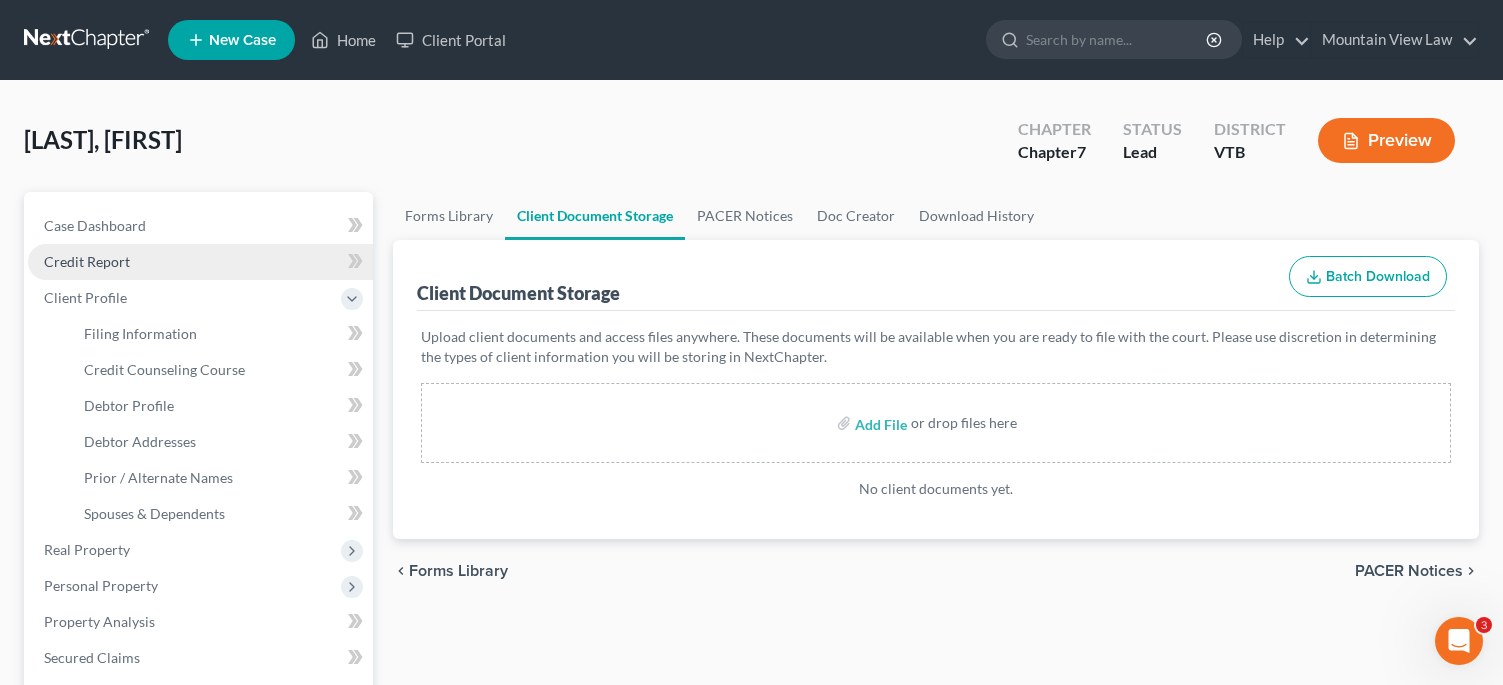 click on "Credit Report" at bounding box center [87, 261] 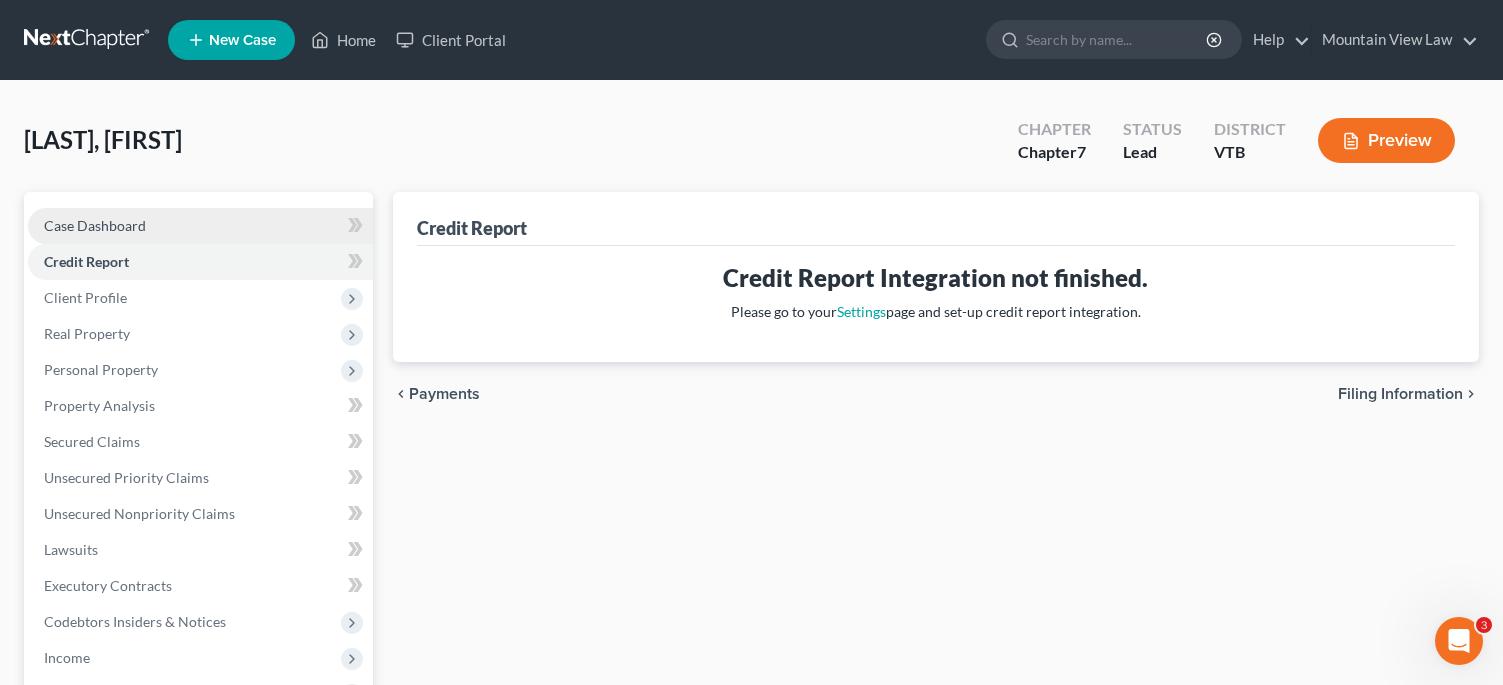 click on "Case Dashboard" at bounding box center (95, 225) 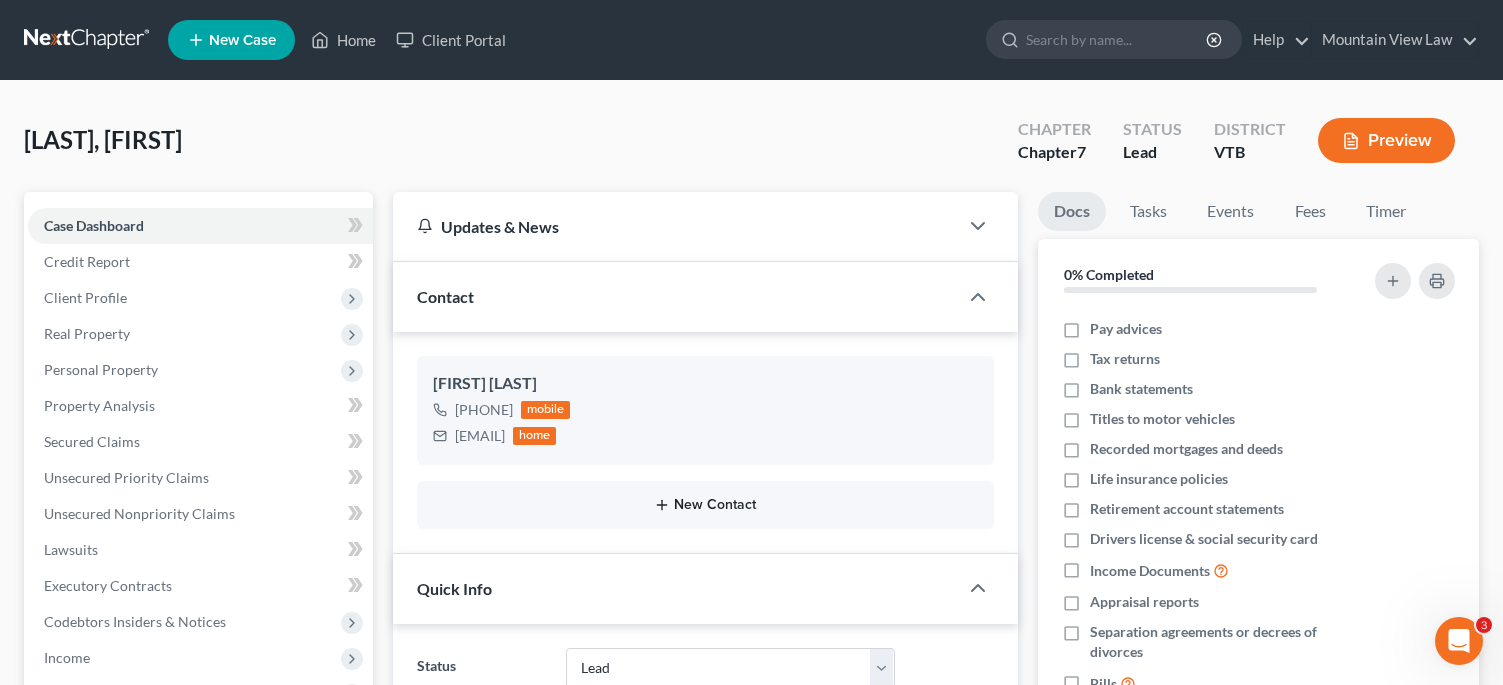 scroll, scrollTop: 38, scrollLeft: 0, axis: vertical 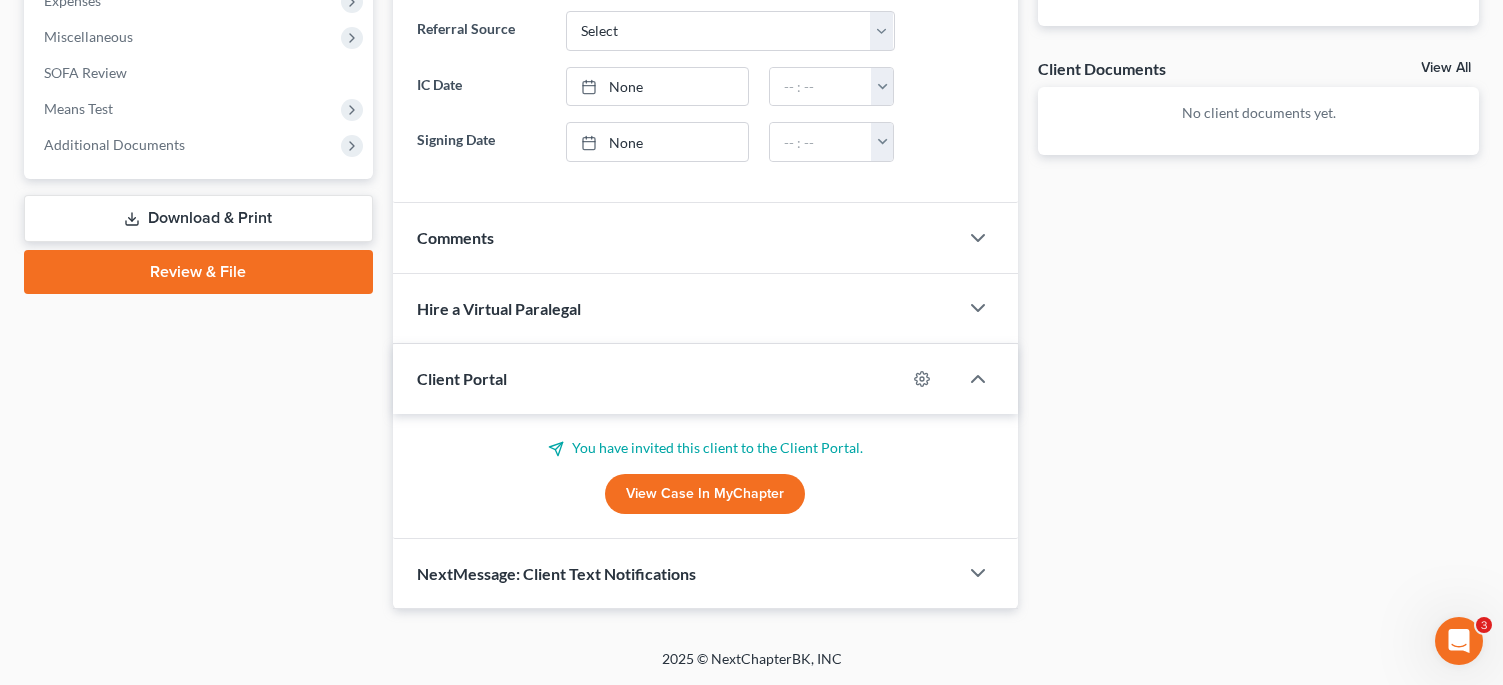 click on "View Case in MyChapter" at bounding box center (705, 494) 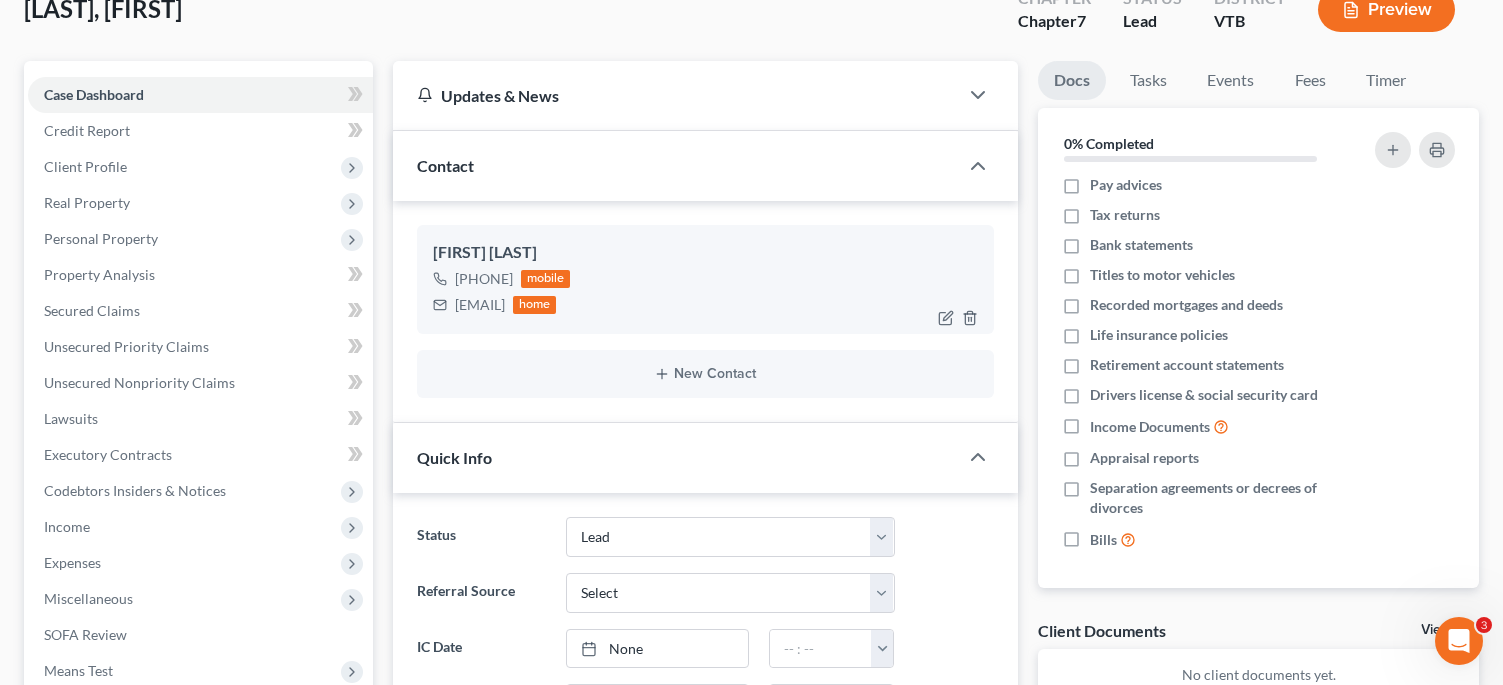scroll, scrollTop: 0, scrollLeft: 0, axis: both 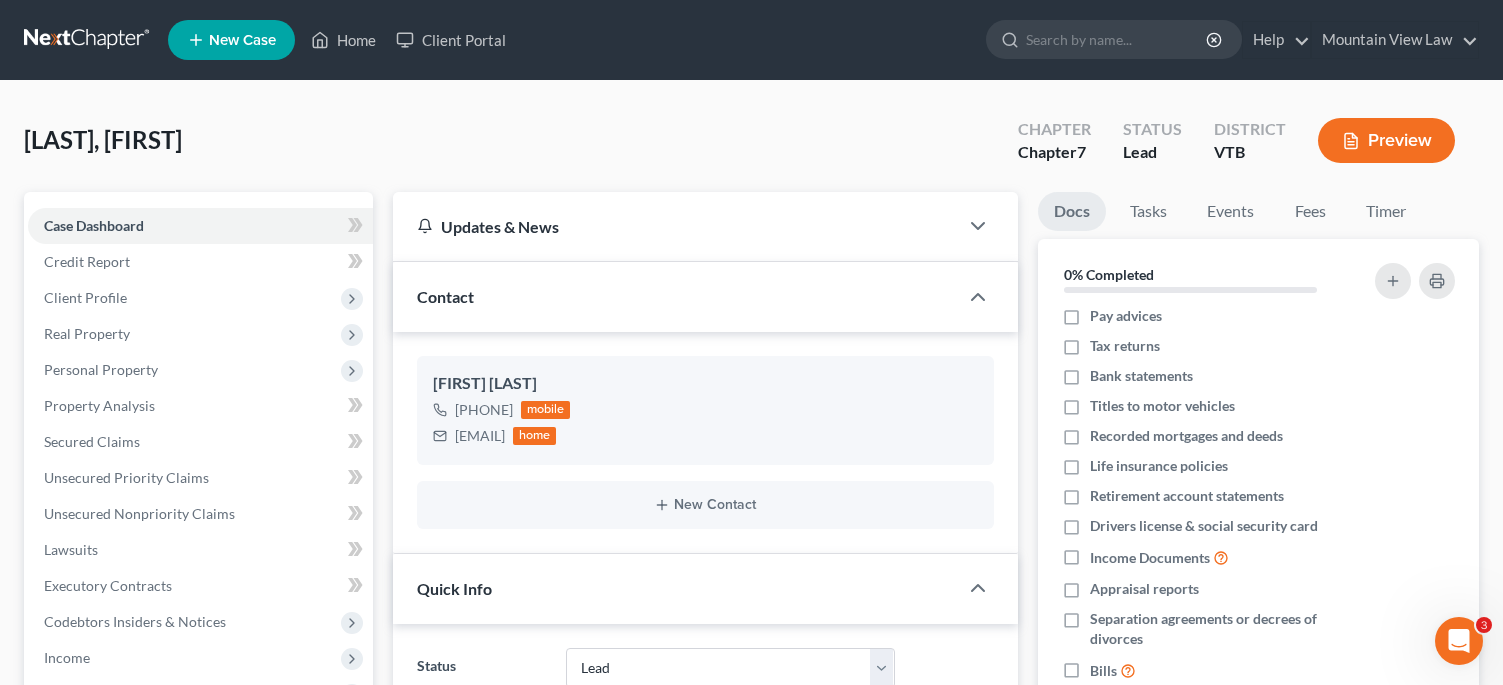 click at bounding box center (88, 40) 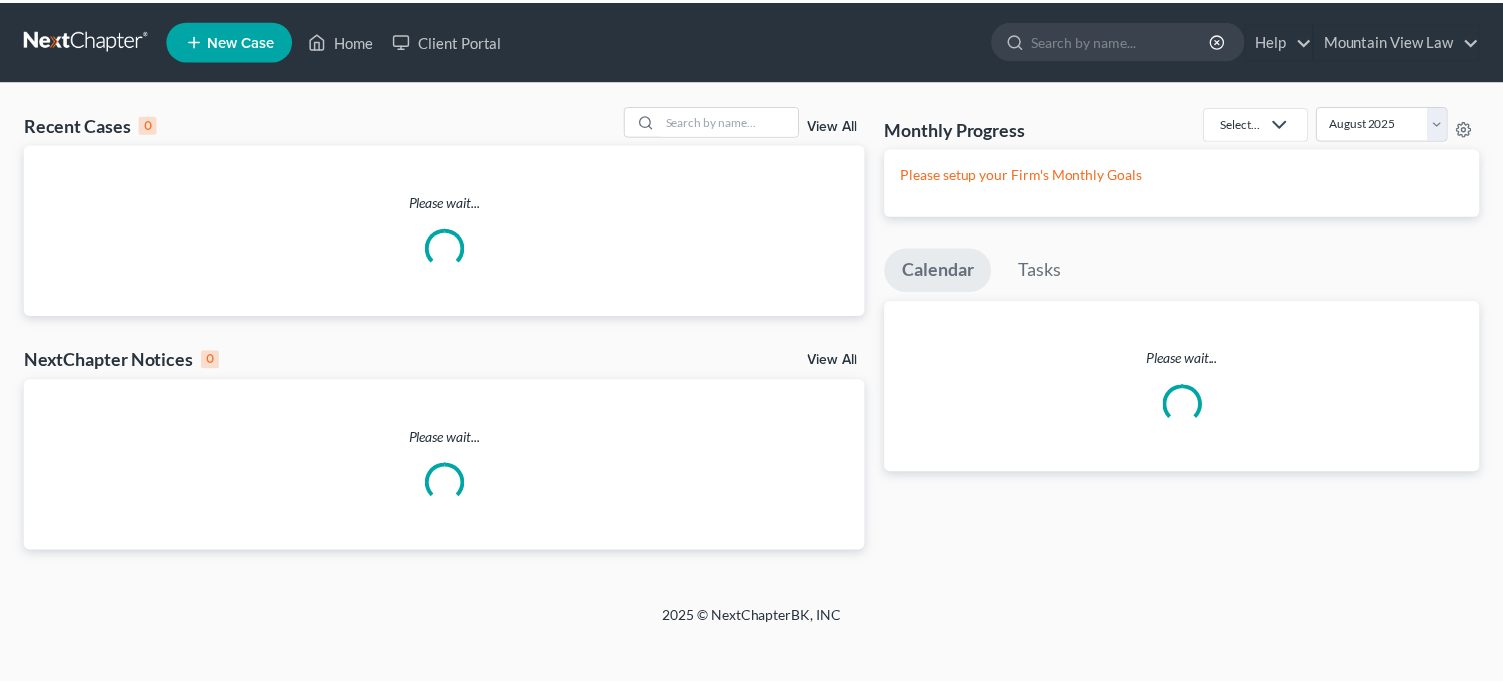 scroll, scrollTop: 0, scrollLeft: 0, axis: both 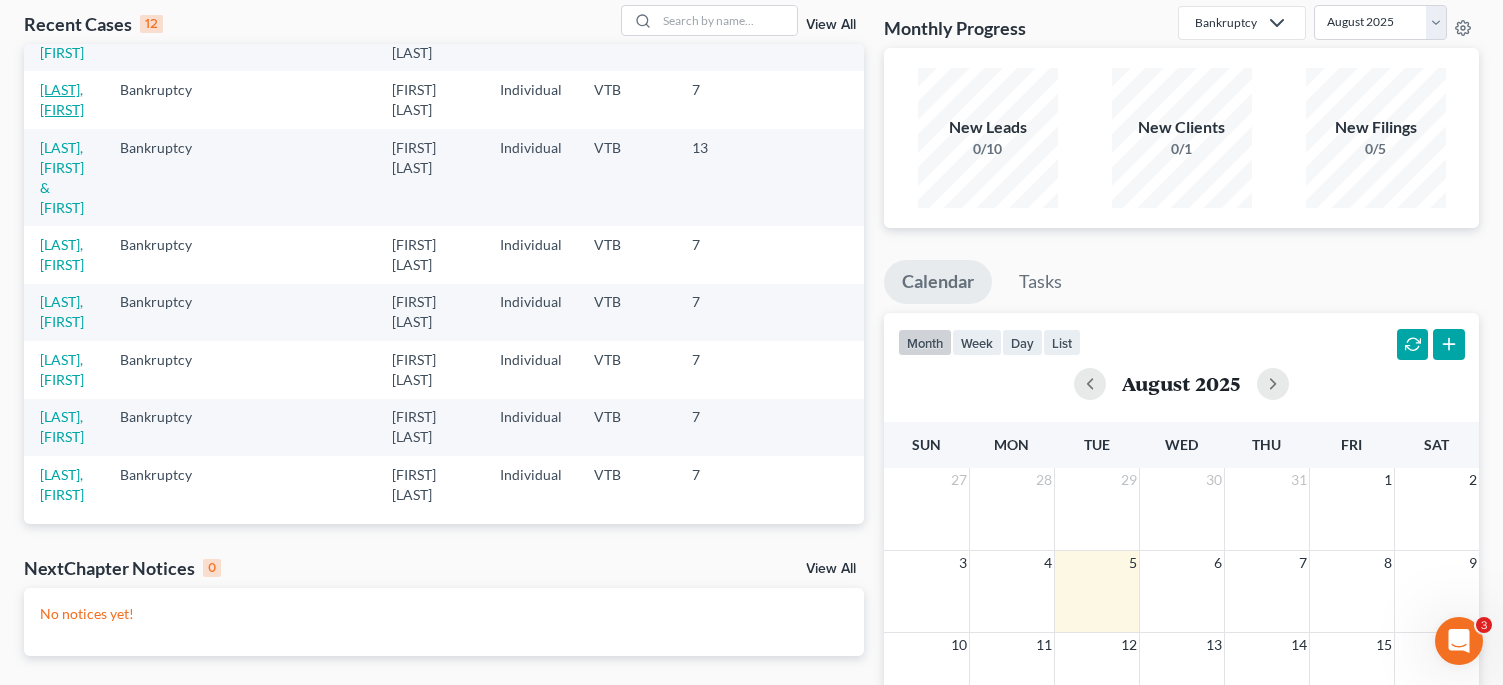 click on "Mokeyev, Sergey" at bounding box center [62, 99] 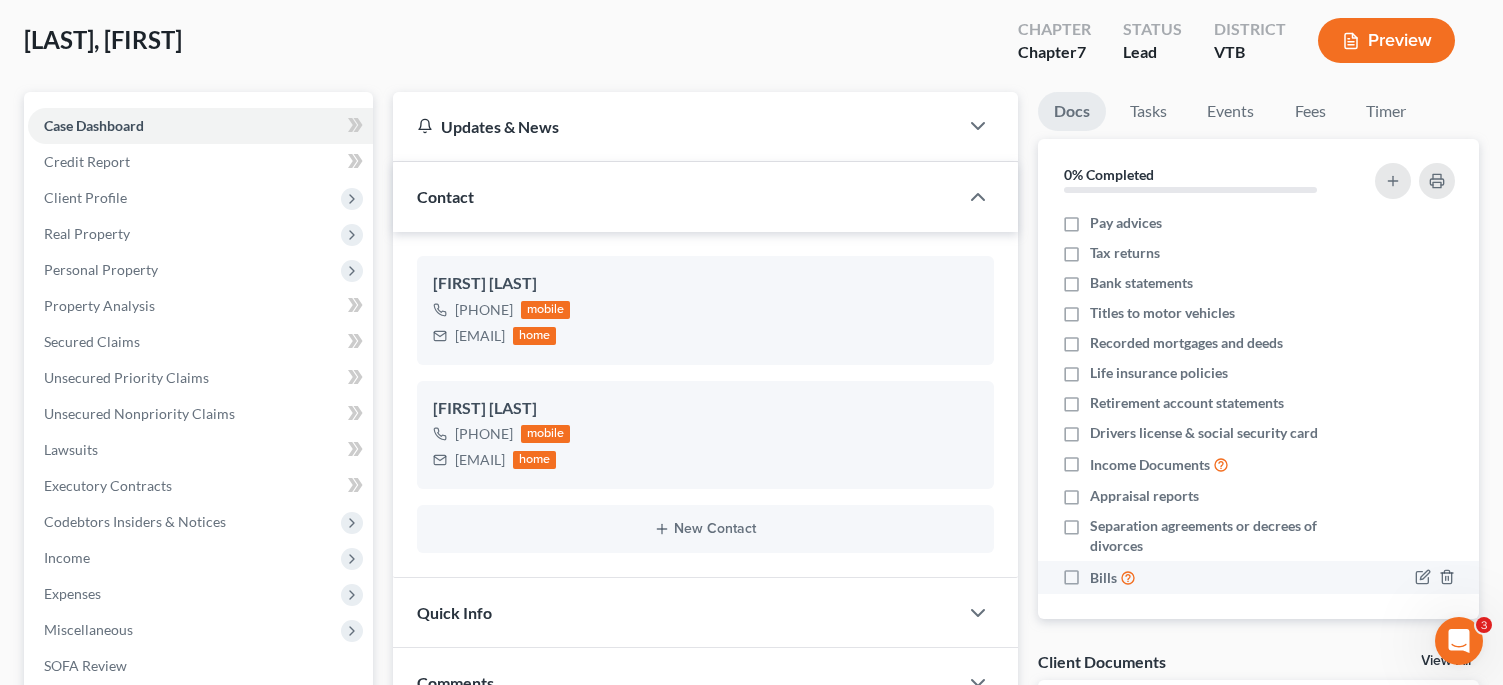 scroll, scrollTop: 38, scrollLeft: 0, axis: vertical 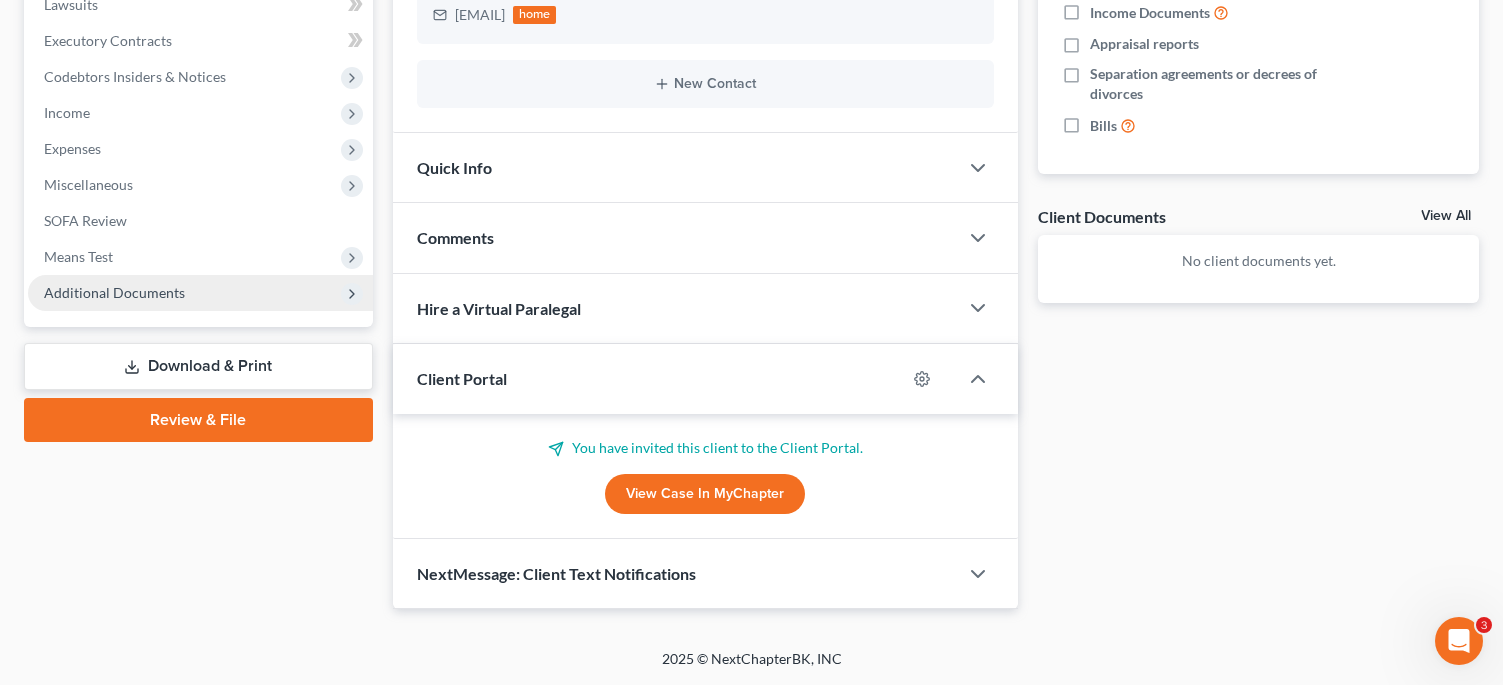 click on "Additional Documents" at bounding box center [200, 293] 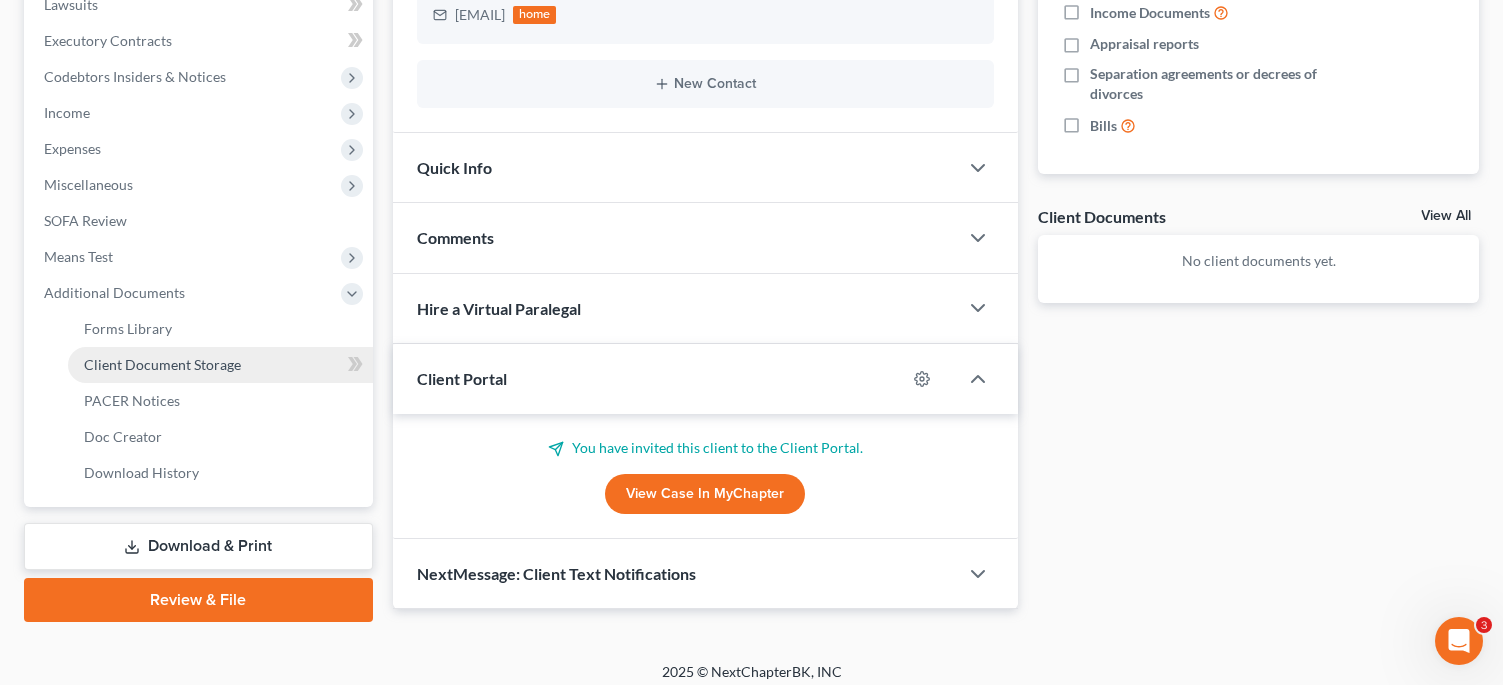 click on "Client Document Storage" at bounding box center [162, 364] 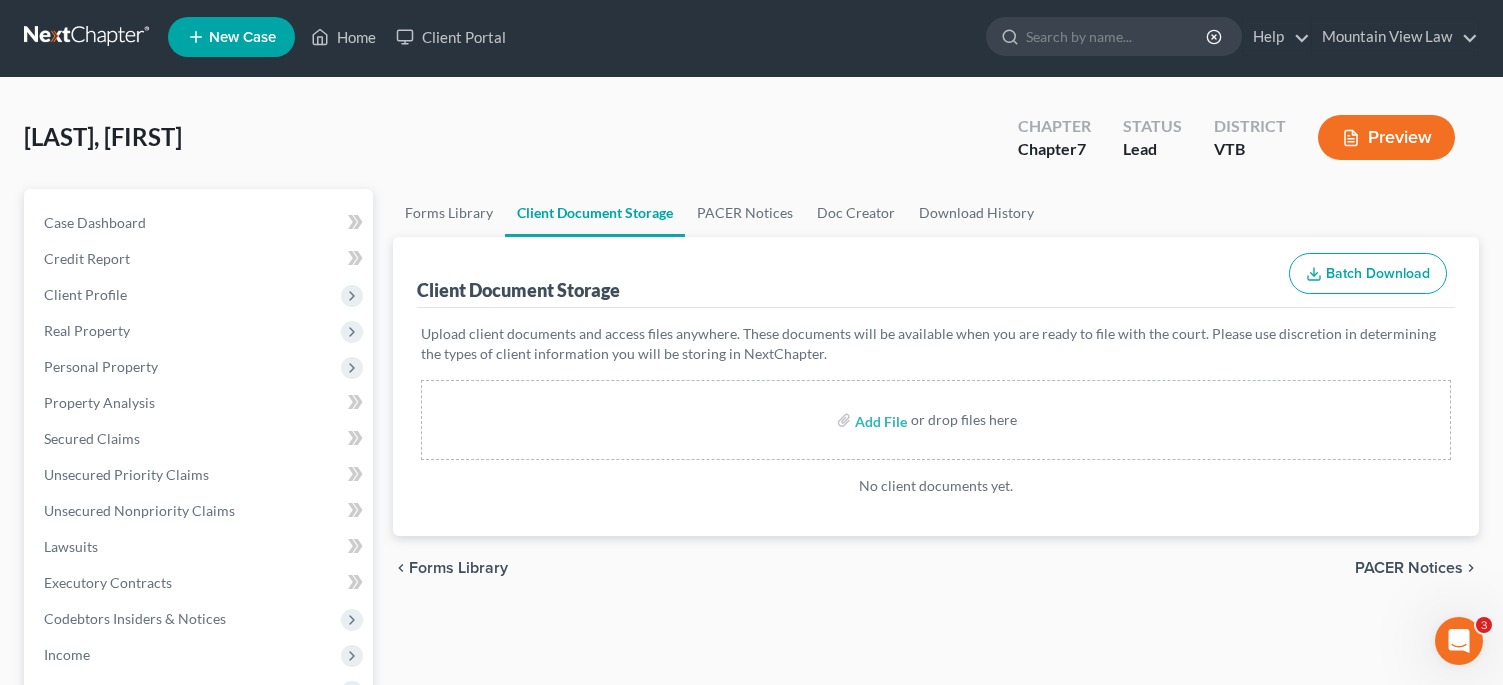 scroll, scrollTop: 0, scrollLeft: 0, axis: both 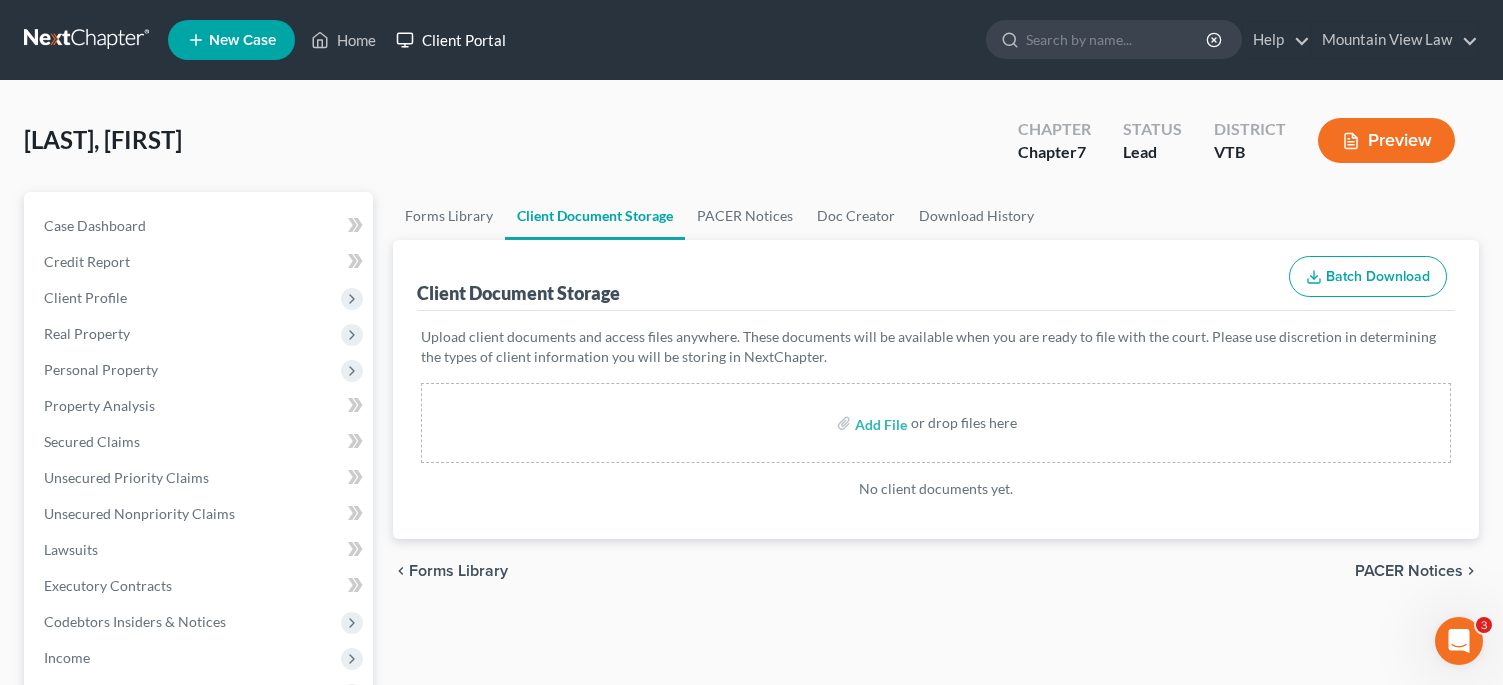 click on "Client Portal" at bounding box center (451, 40) 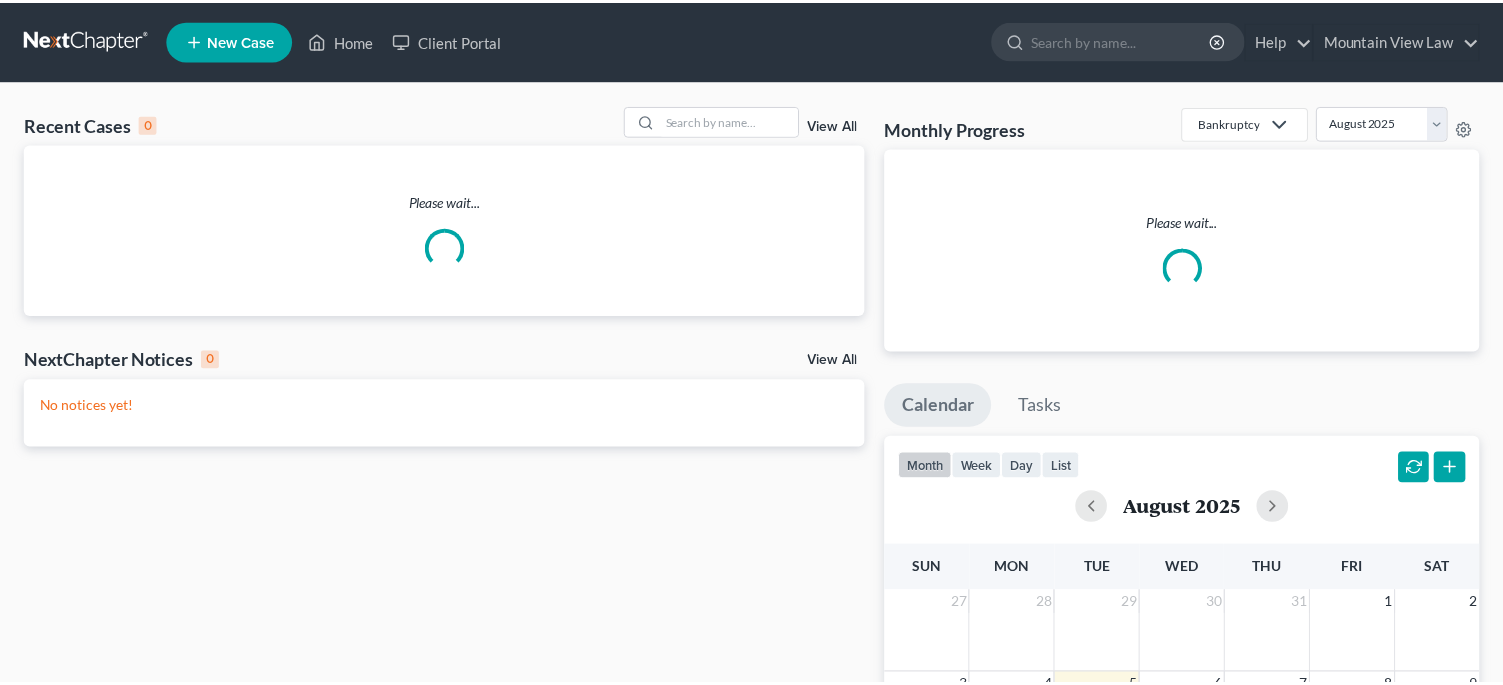 scroll, scrollTop: 0, scrollLeft: 0, axis: both 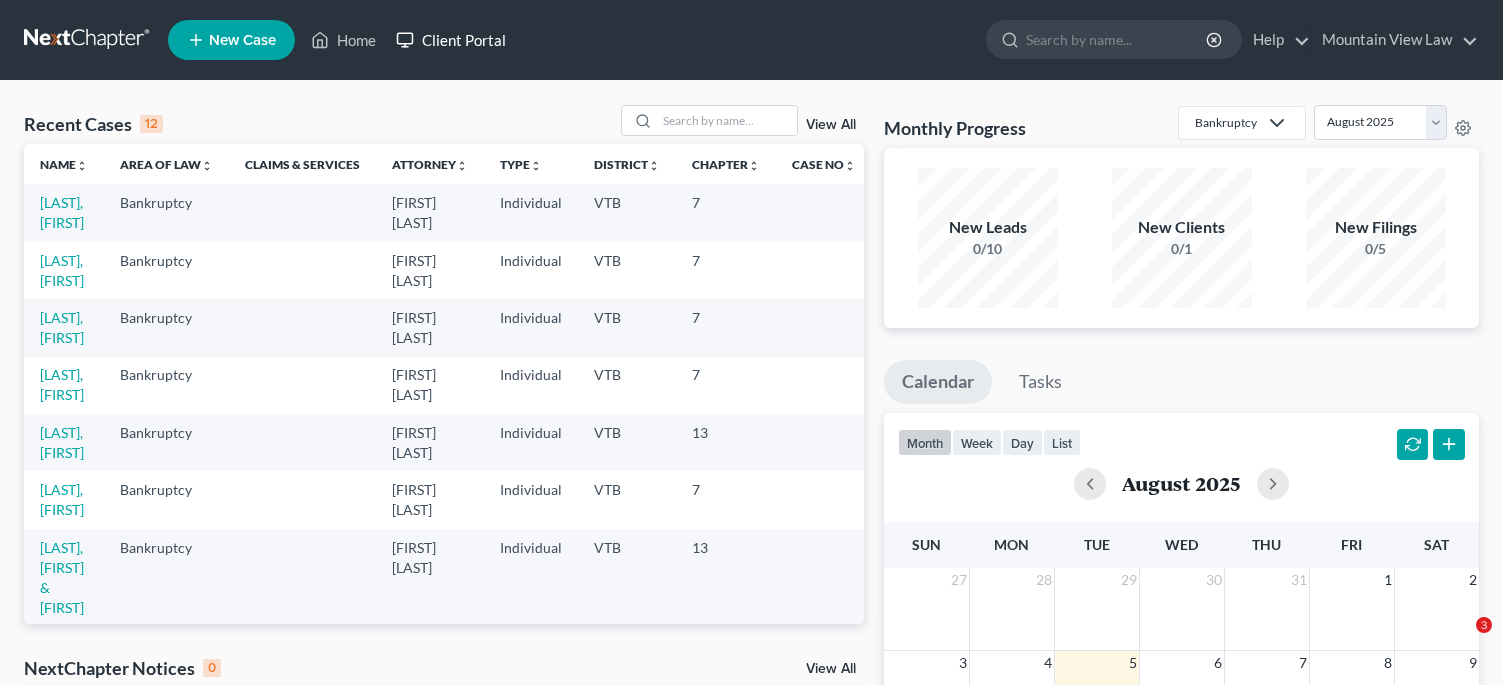 click on "Client Portal" at bounding box center (451, 40) 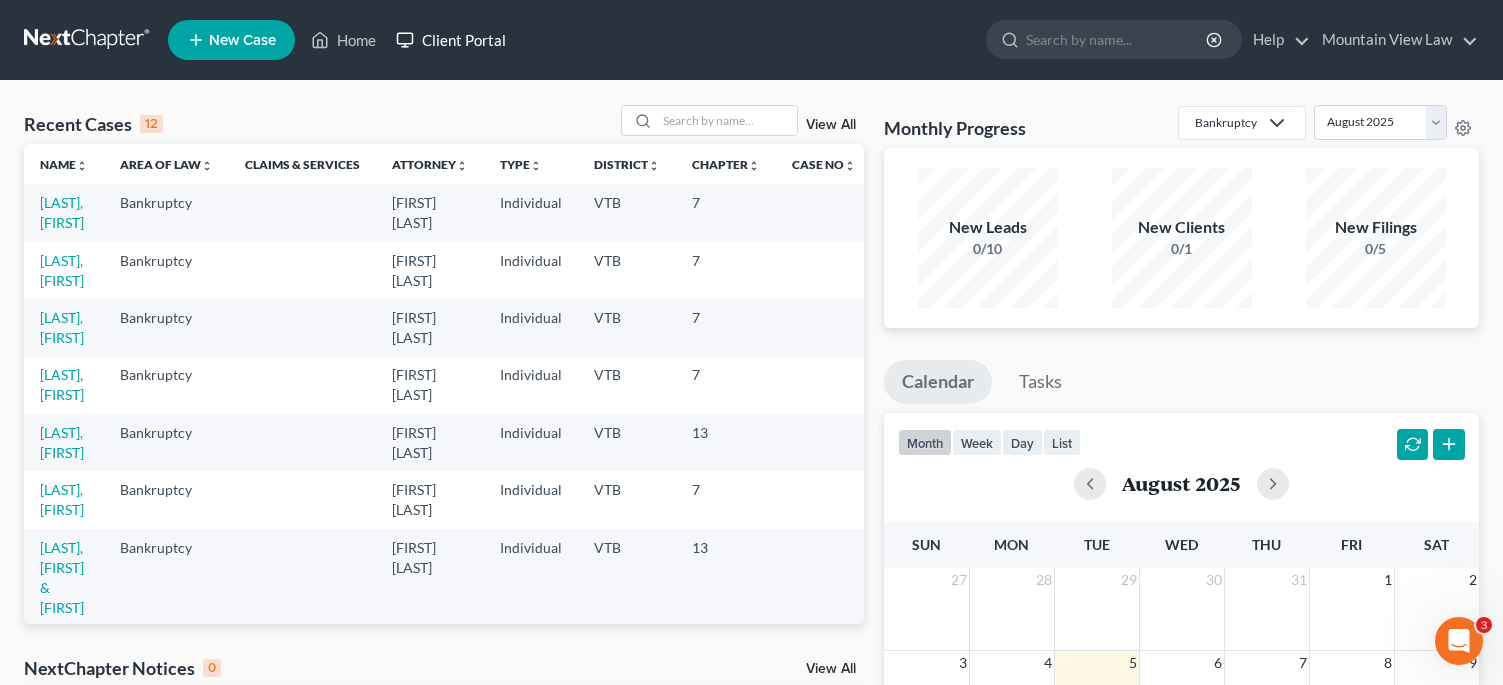 scroll, scrollTop: 0, scrollLeft: 0, axis: both 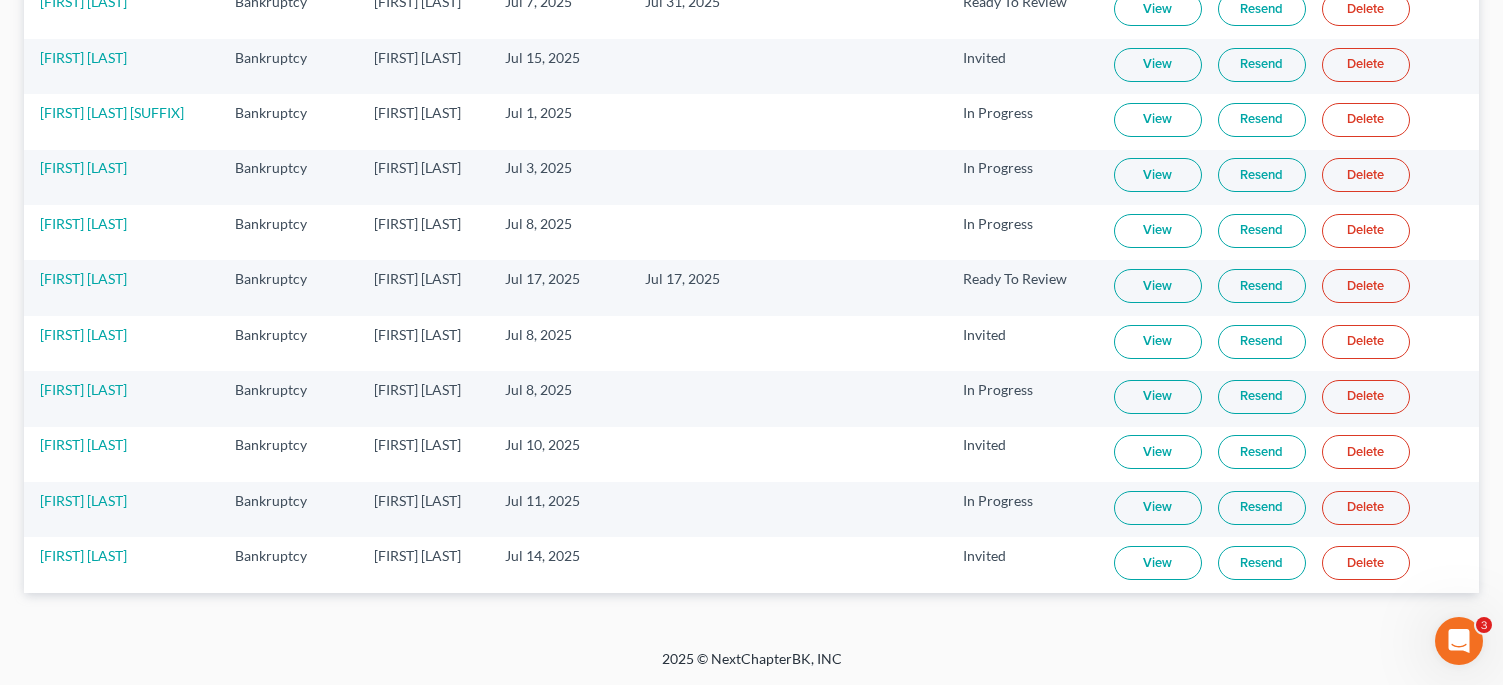 click on "View" at bounding box center (1158, 508) 